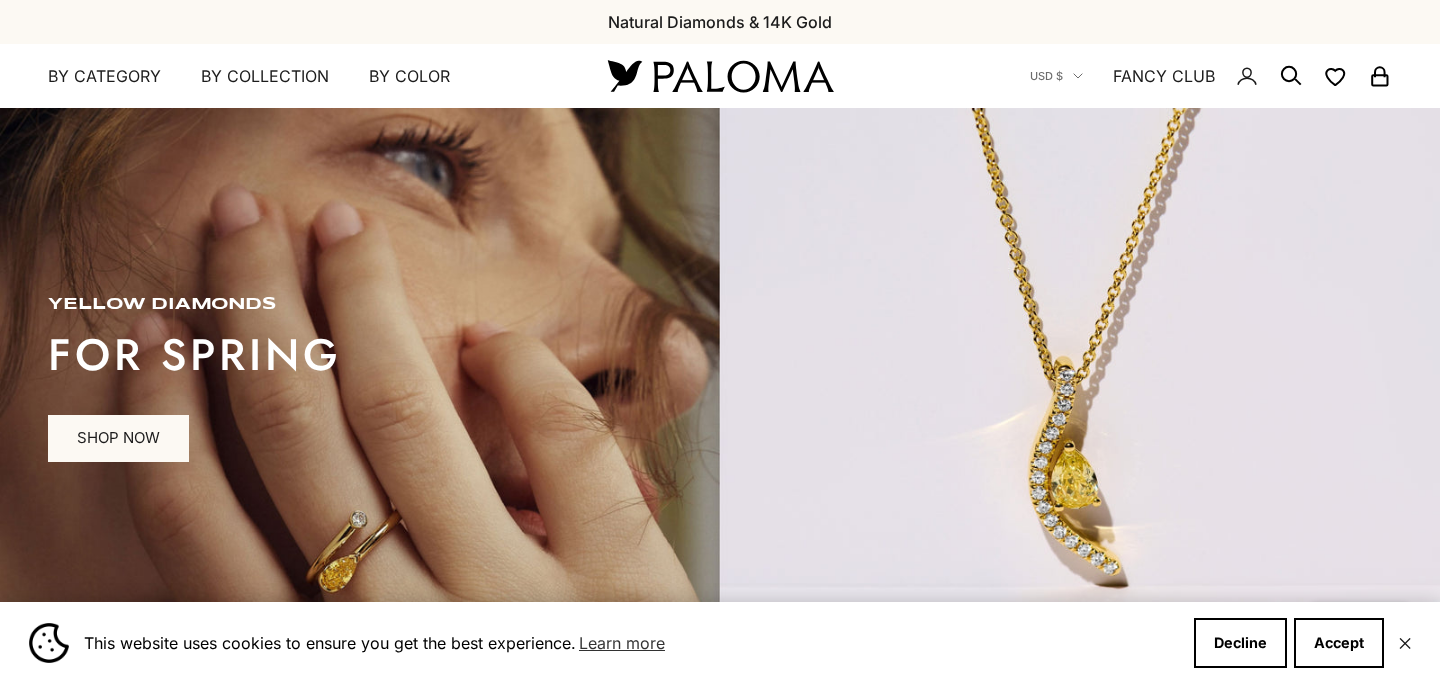 scroll, scrollTop: 0, scrollLeft: 0, axis: both 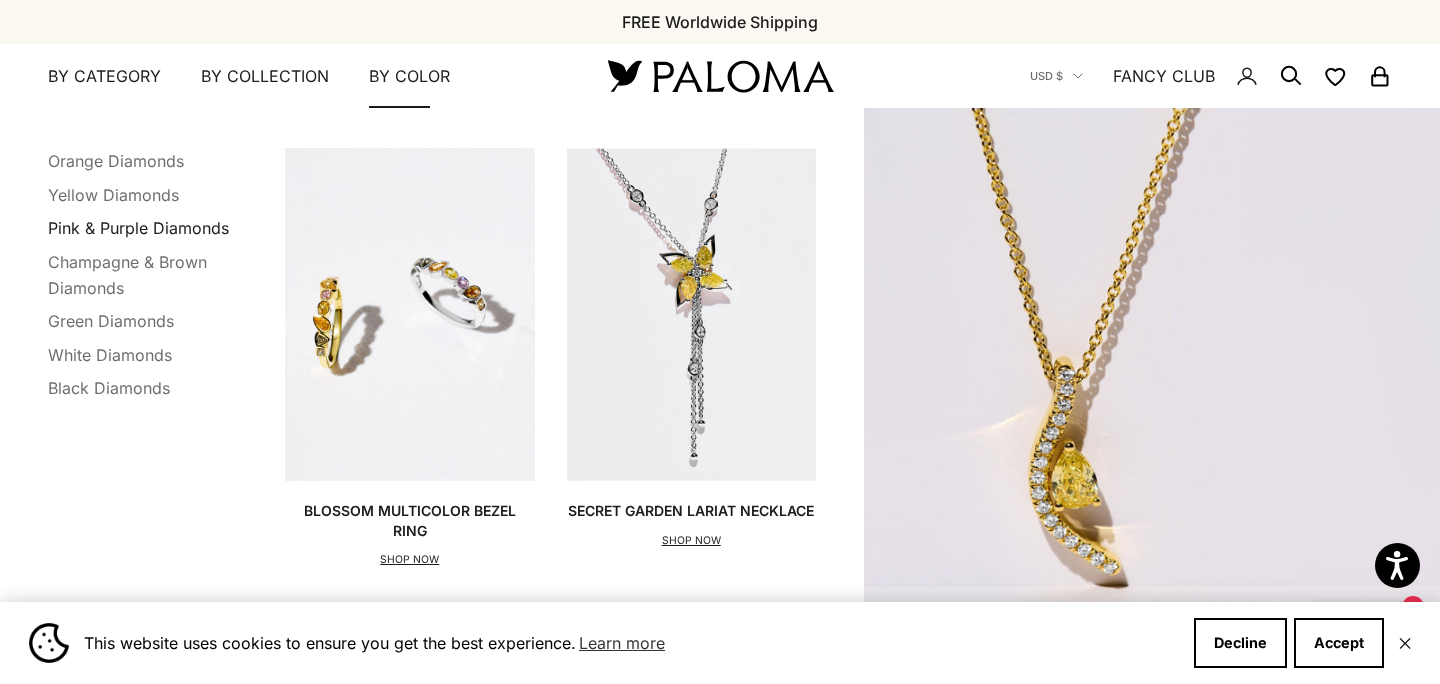 click on "Pink & Purple Diamonds" at bounding box center (138, 228) 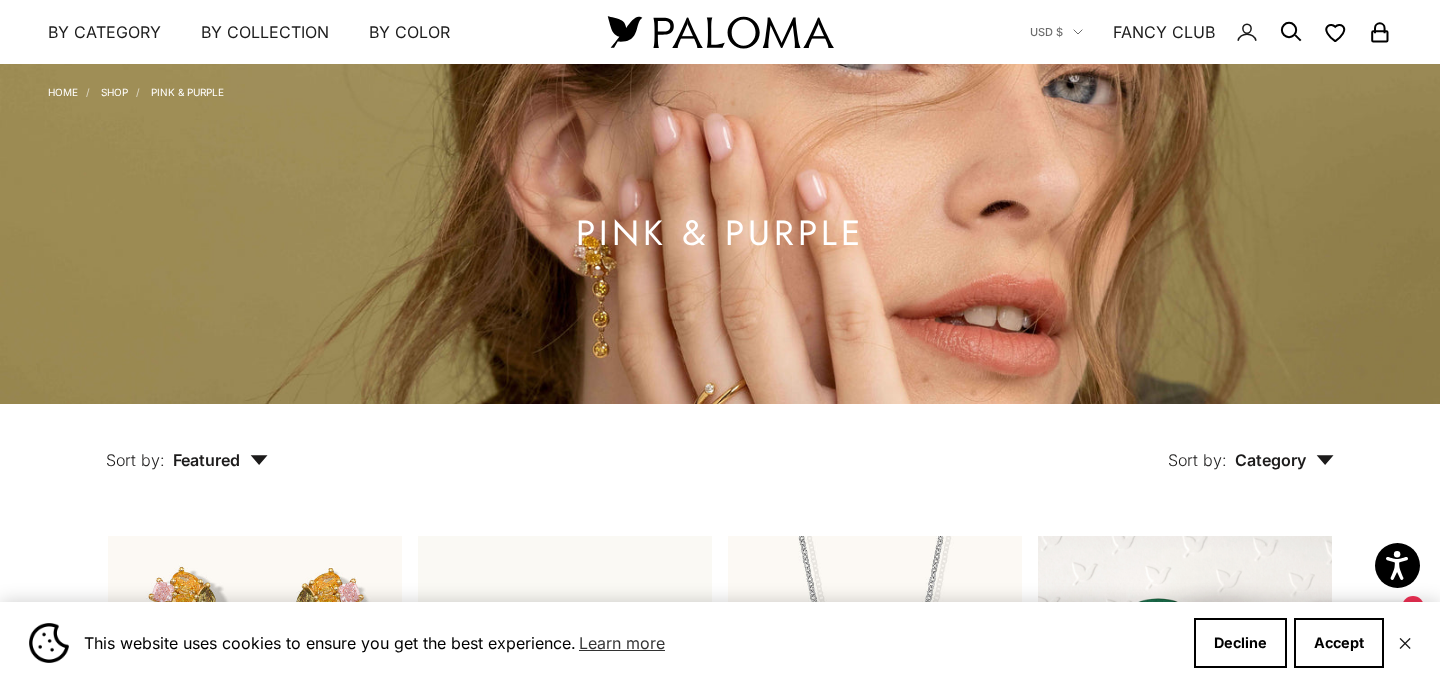 scroll, scrollTop: 0, scrollLeft: 0, axis: both 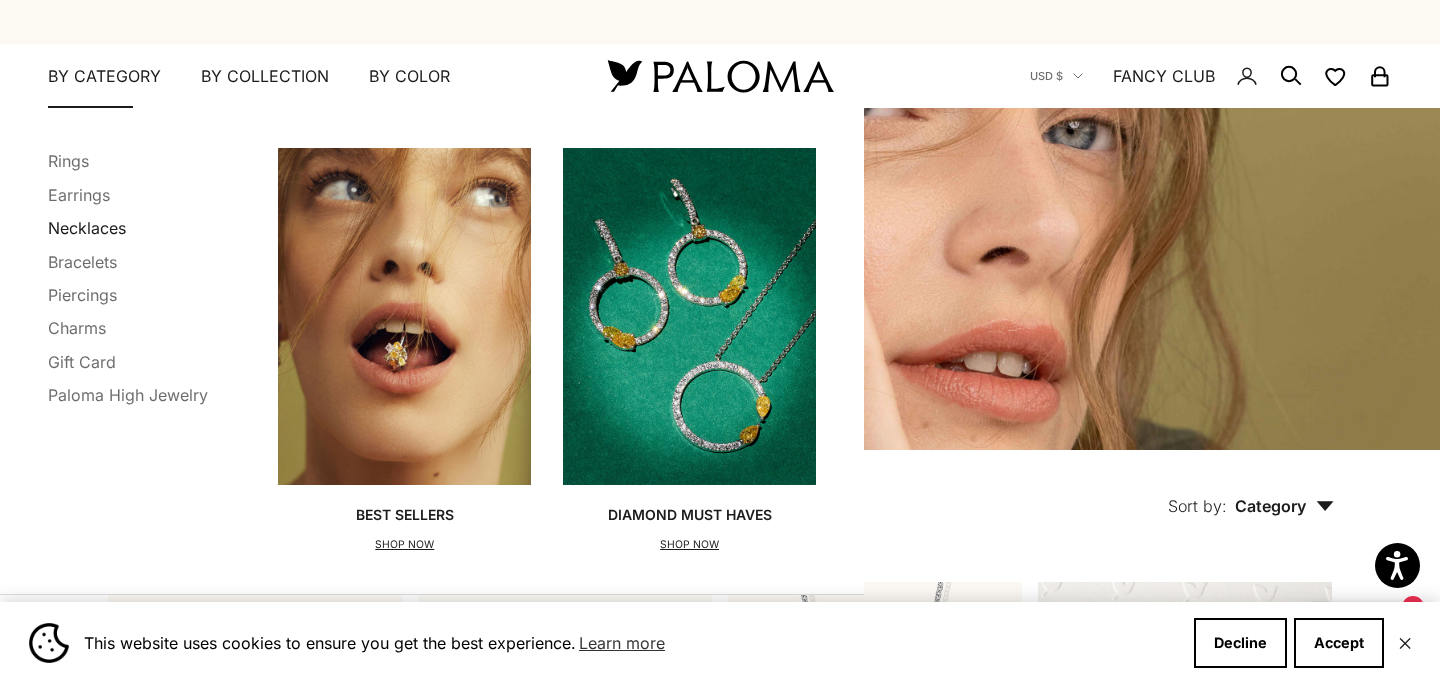 click on "Necklaces" at bounding box center (87, 228) 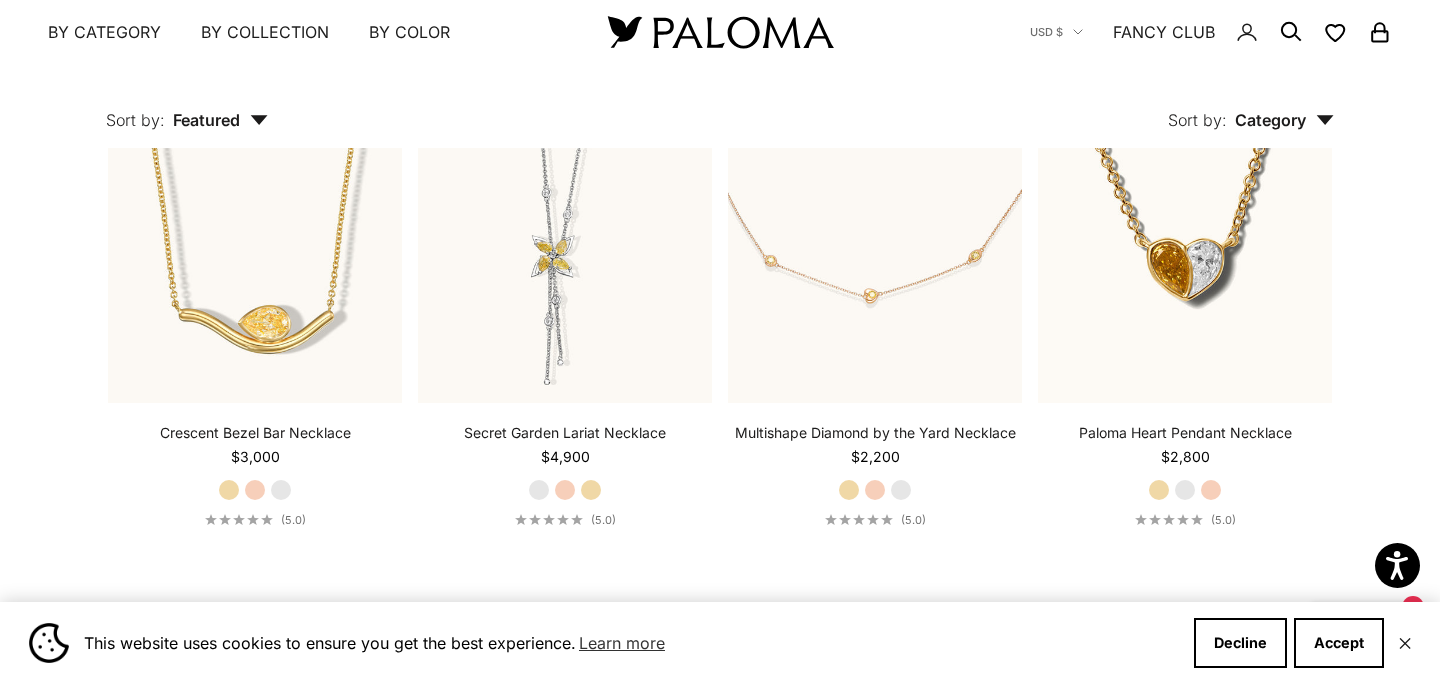 scroll, scrollTop: 990, scrollLeft: 0, axis: vertical 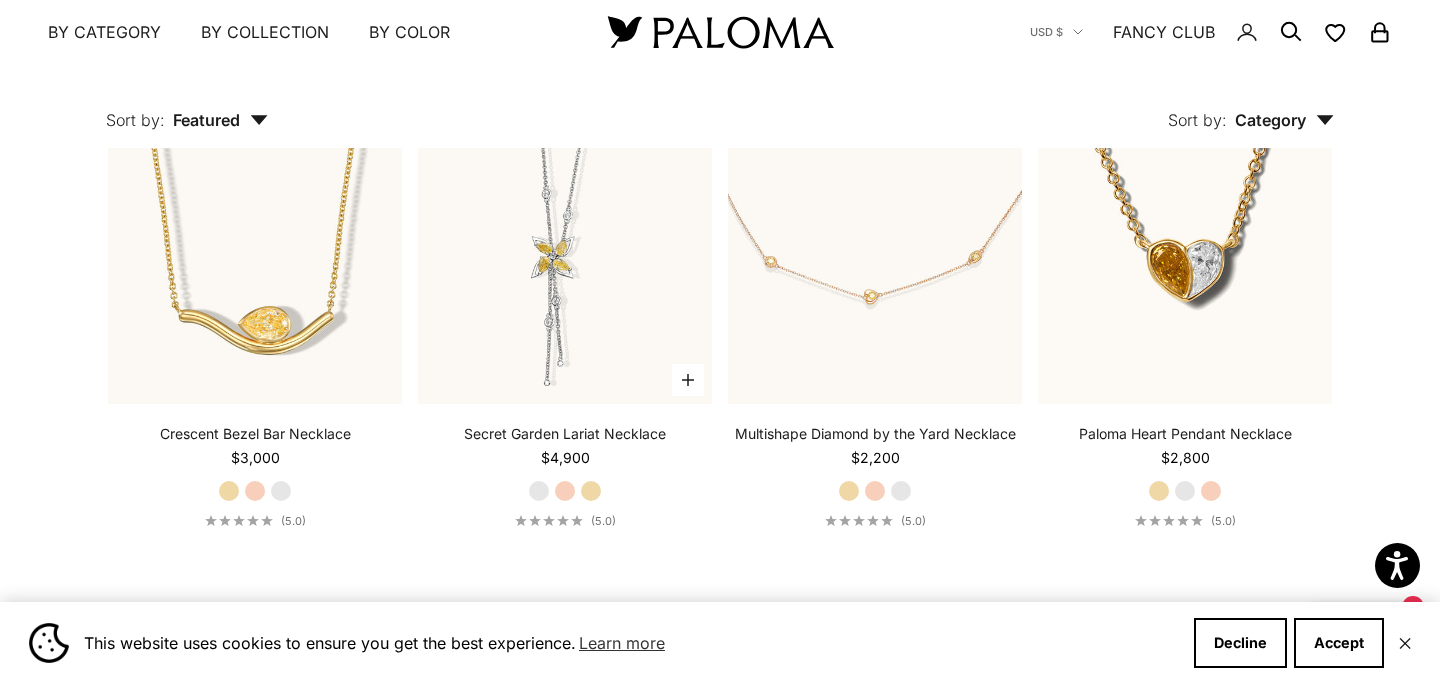 click on "Yellow Gold" at bounding box center [591, 491] 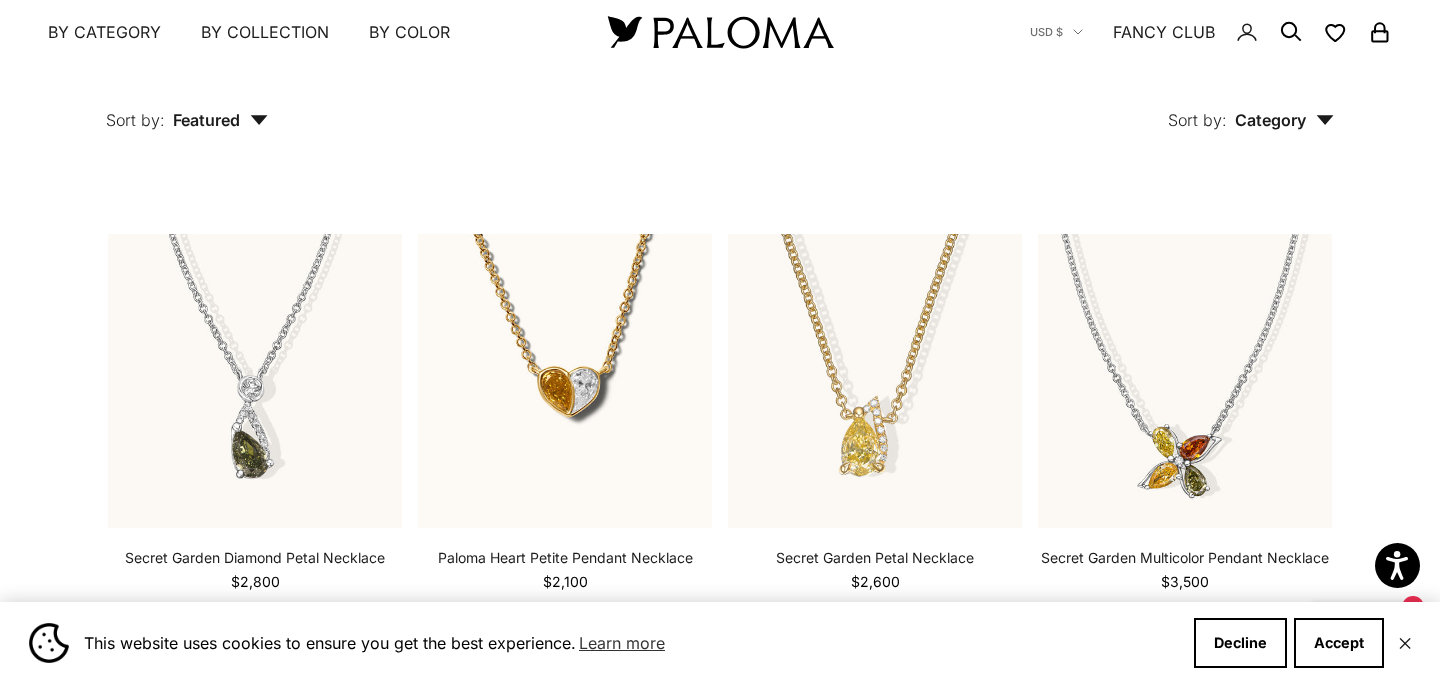 scroll, scrollTop: 1908, scrollLeft: 0, axis: vertical 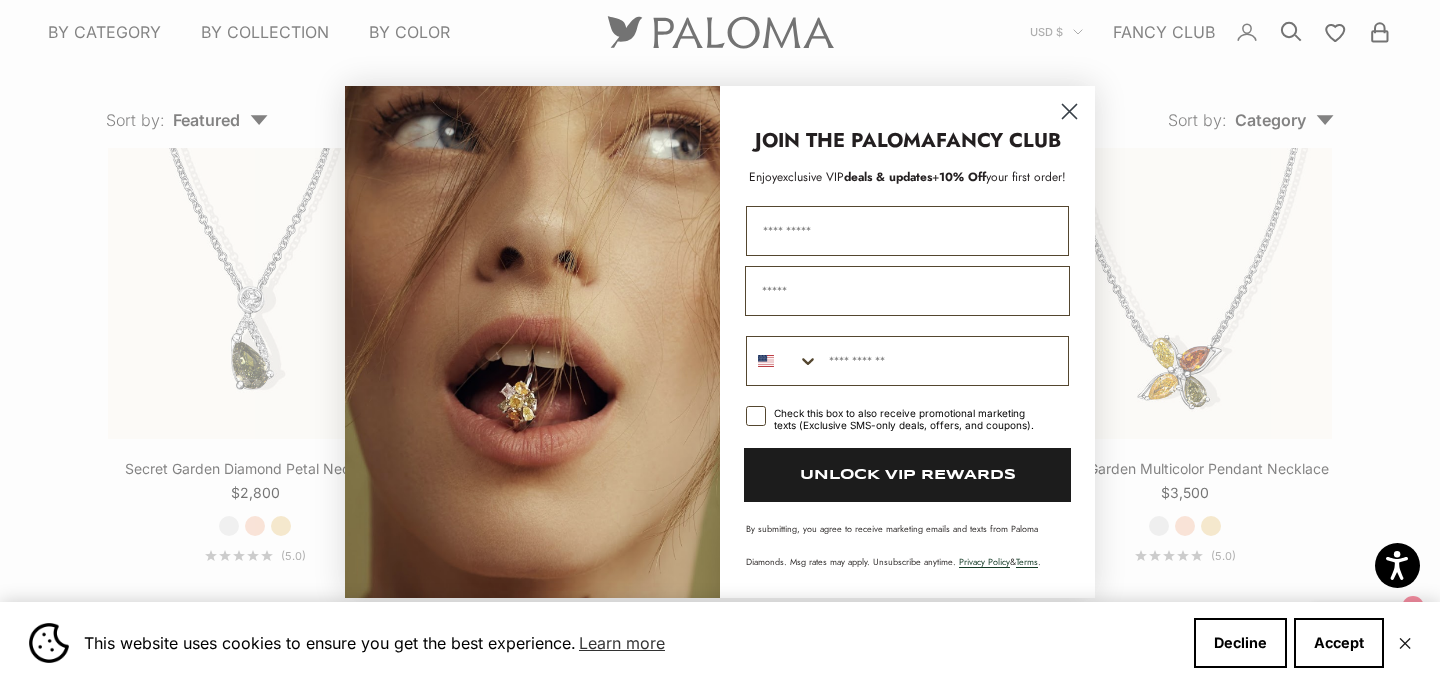 click 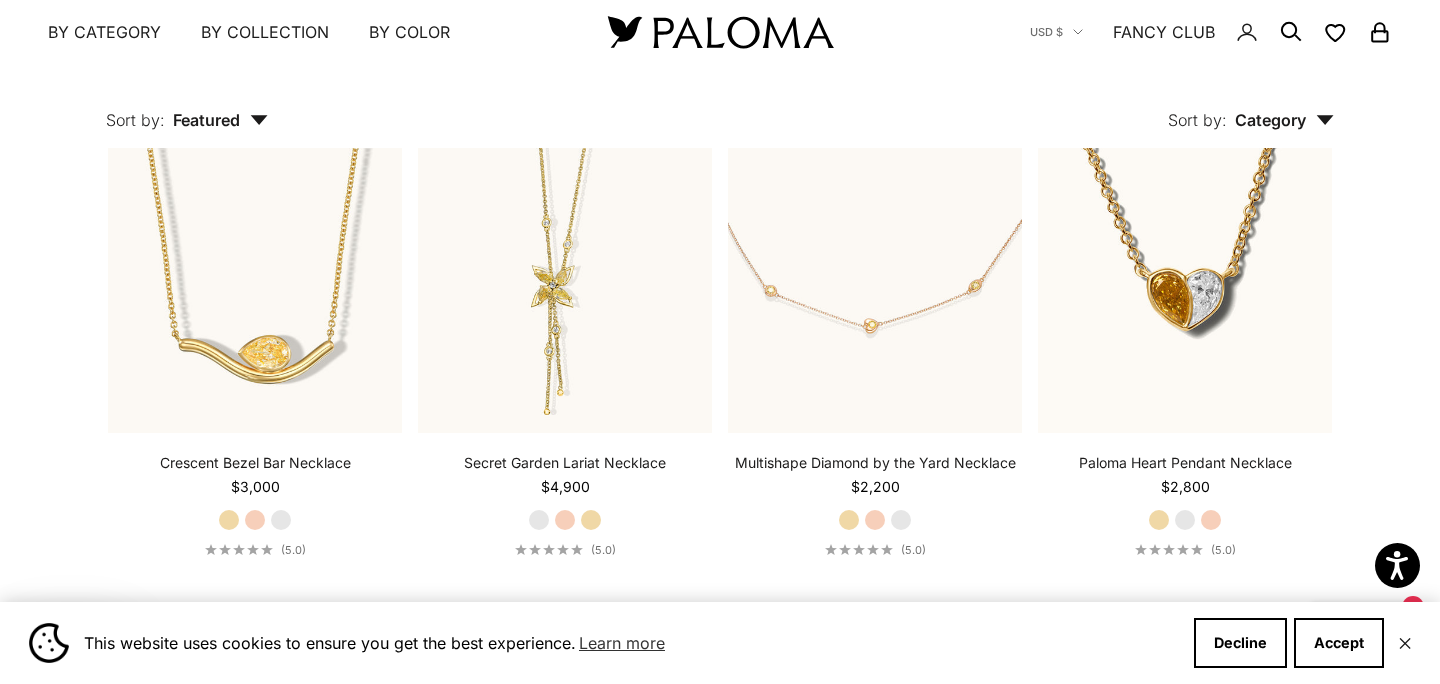 scroll, scrollTop: 960, scrollLeft: 0, axis: vertical 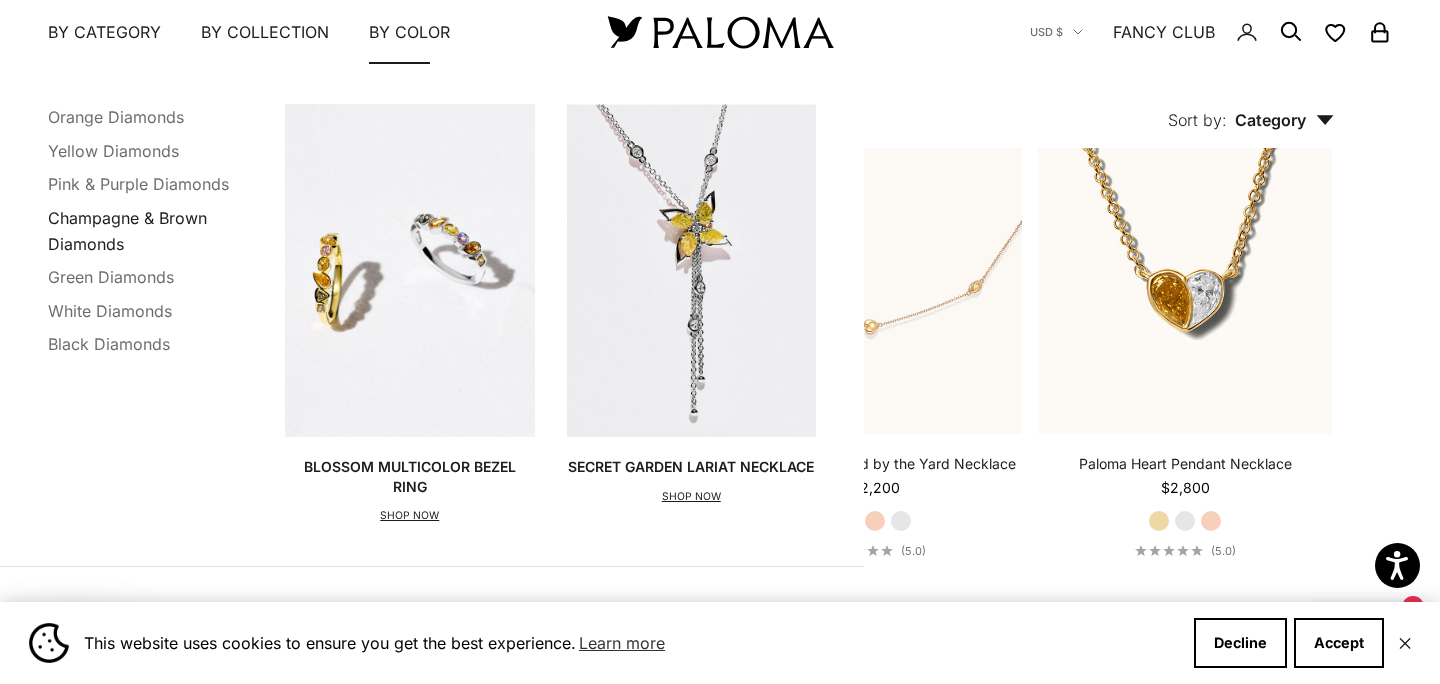 click on "Champagne & Brown Diamonds" at bounding box center (127, 230) 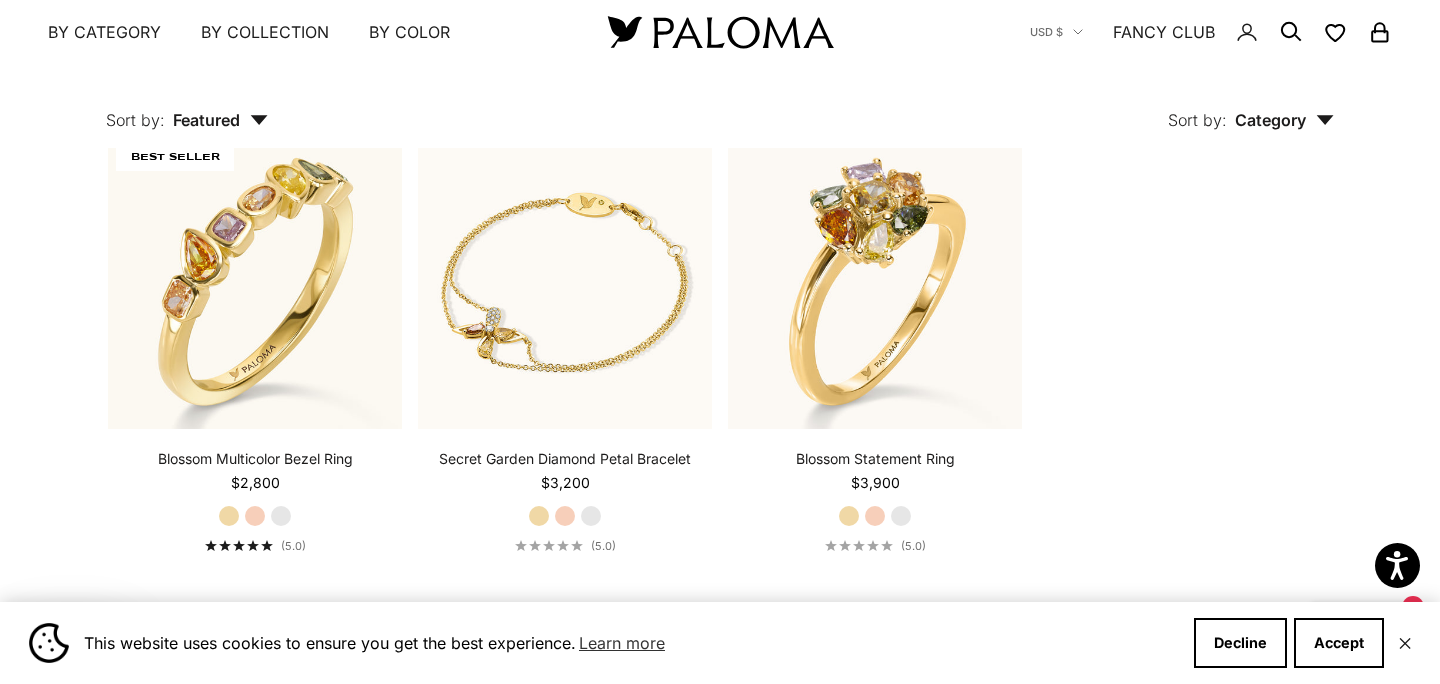 scroll, scrollTop: 436, scrollLeft: 0, axis: vertical 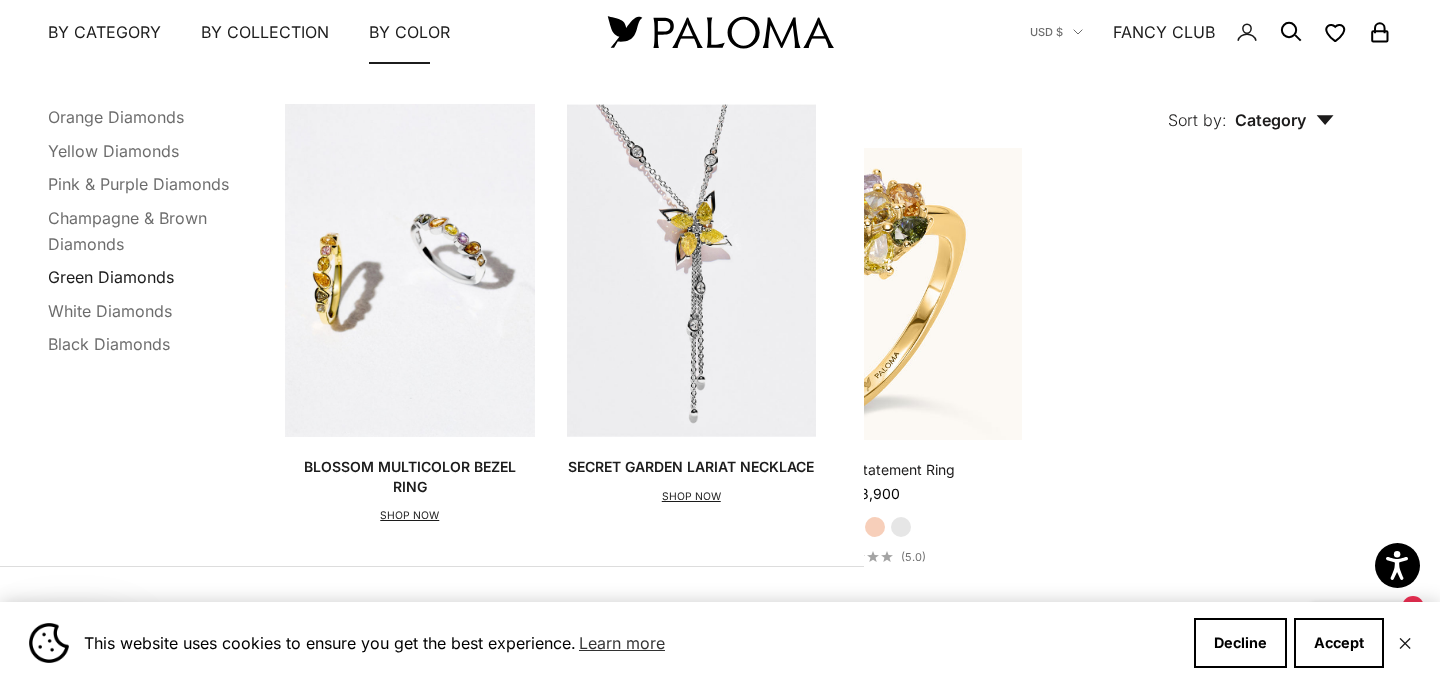 click on "Green Diamonds" at bounding box center [111, 277] 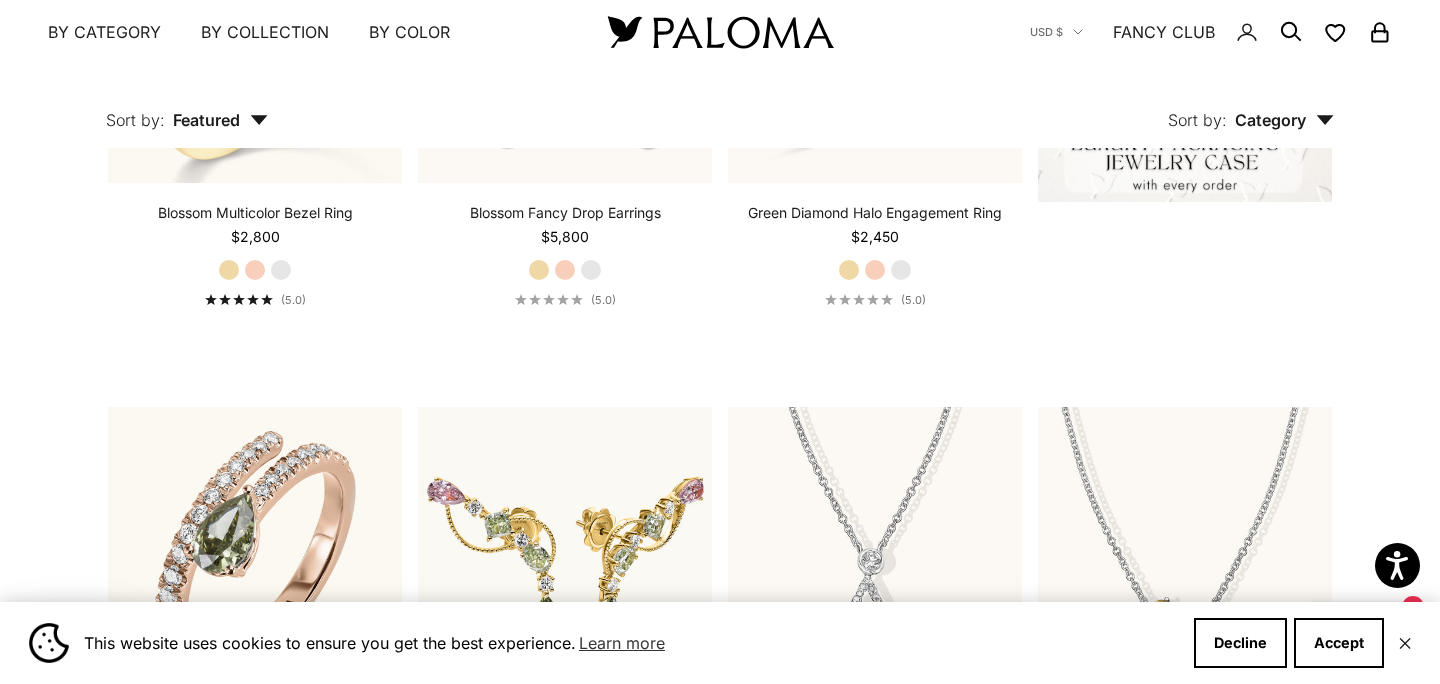 scroll, scrollTop: 902, scrollLeft: 0, axis: vertical 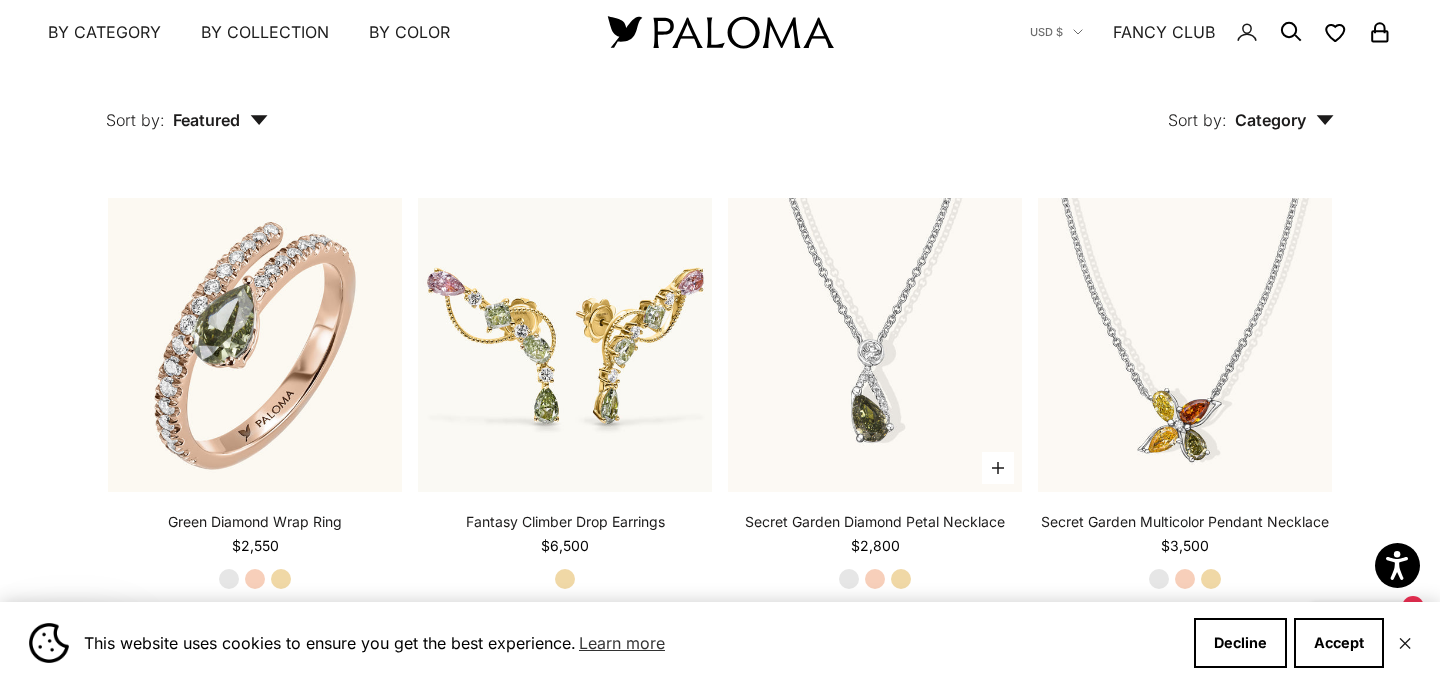 click on "Yellow Gold" at bounding box center [901, 579] 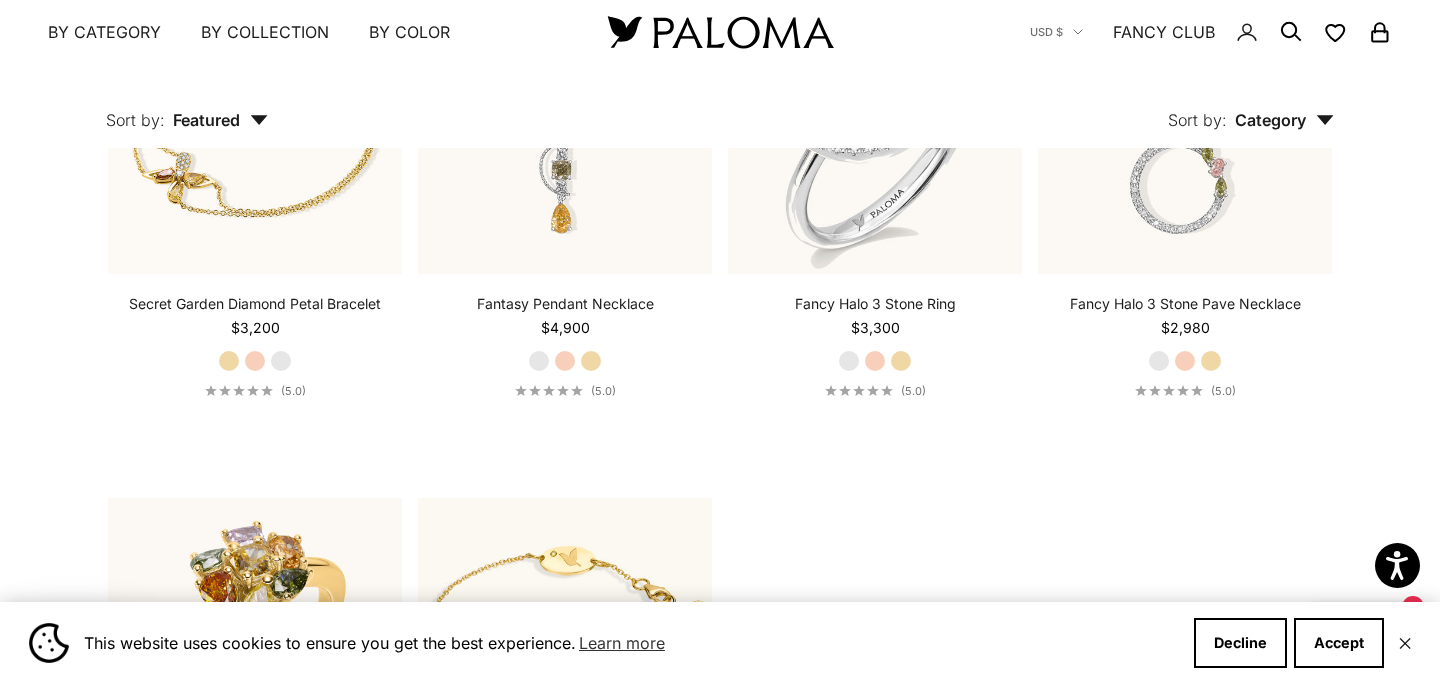 scroll, scrollTop: 2093, scrollLeft: 0, axis: vertical 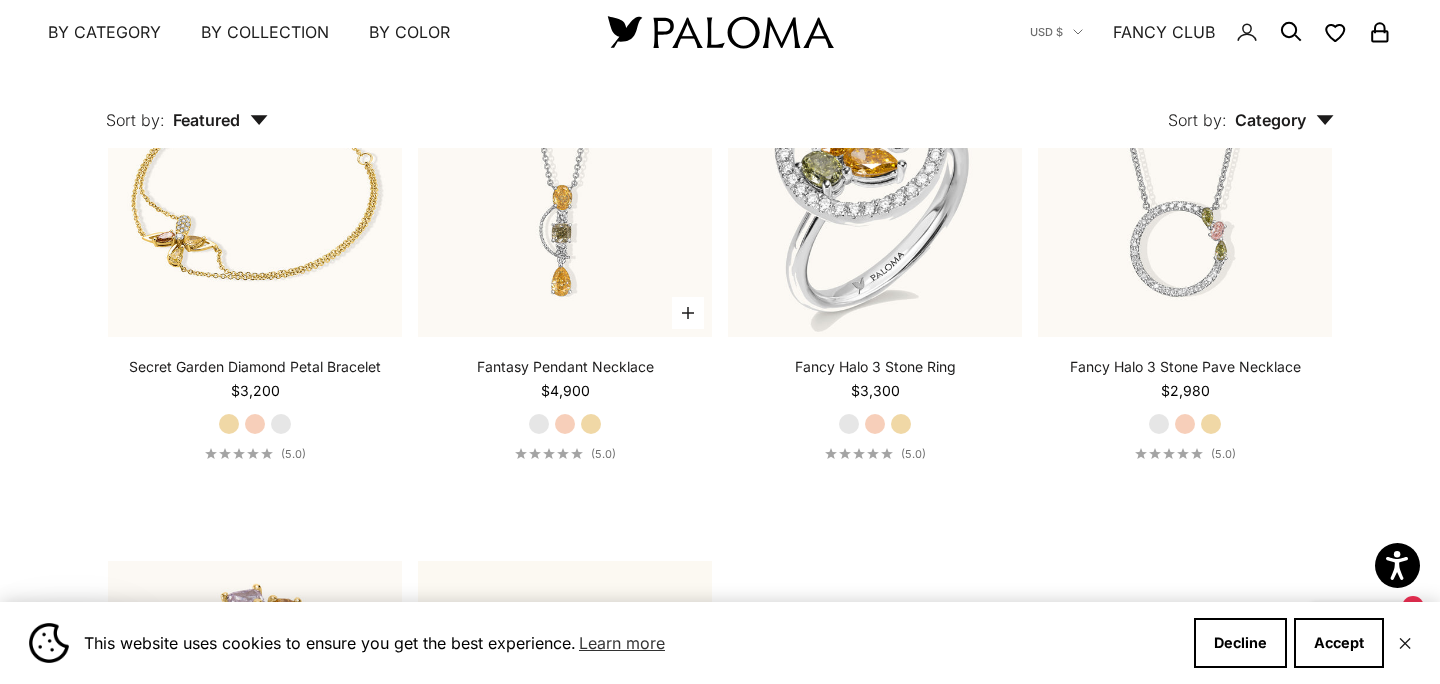 click on "Yellow Gold" at bounding box center (591, 424) 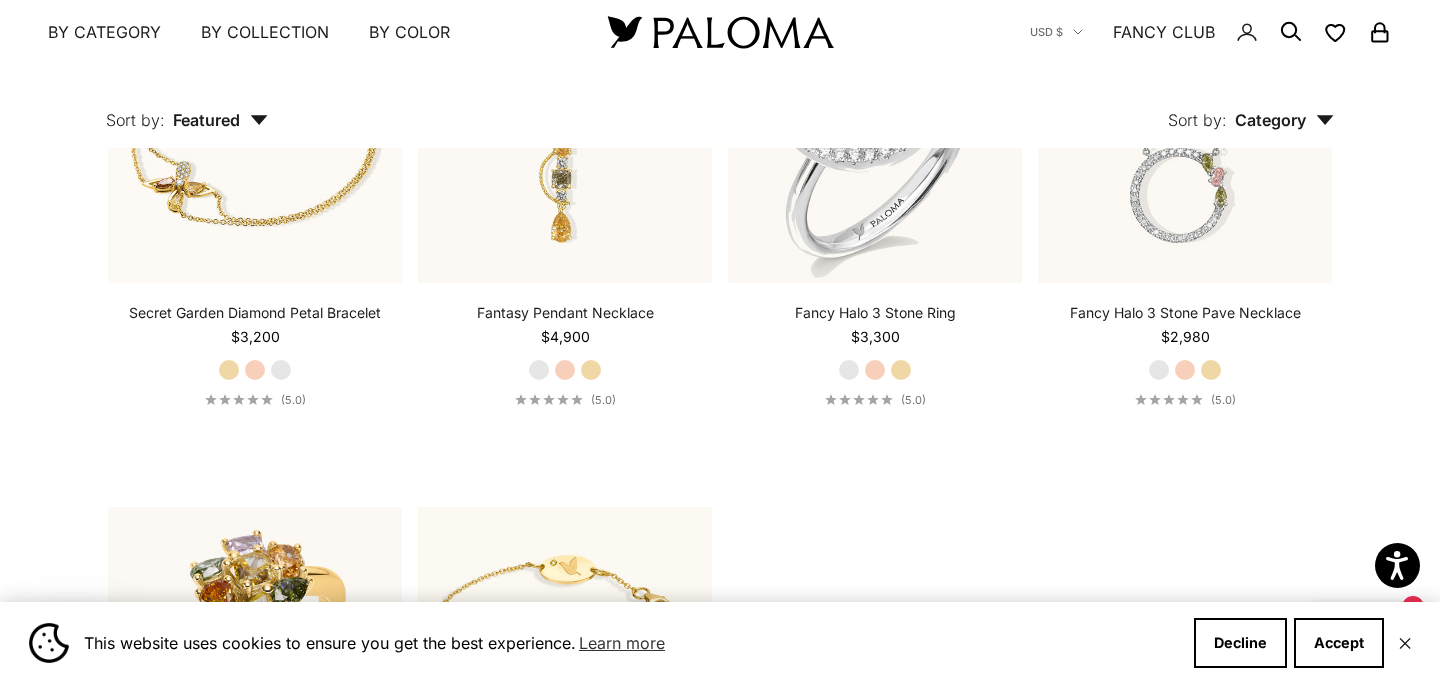 scroll, scrollTop: 2401, scrollLeft: 0, axis: vertical 